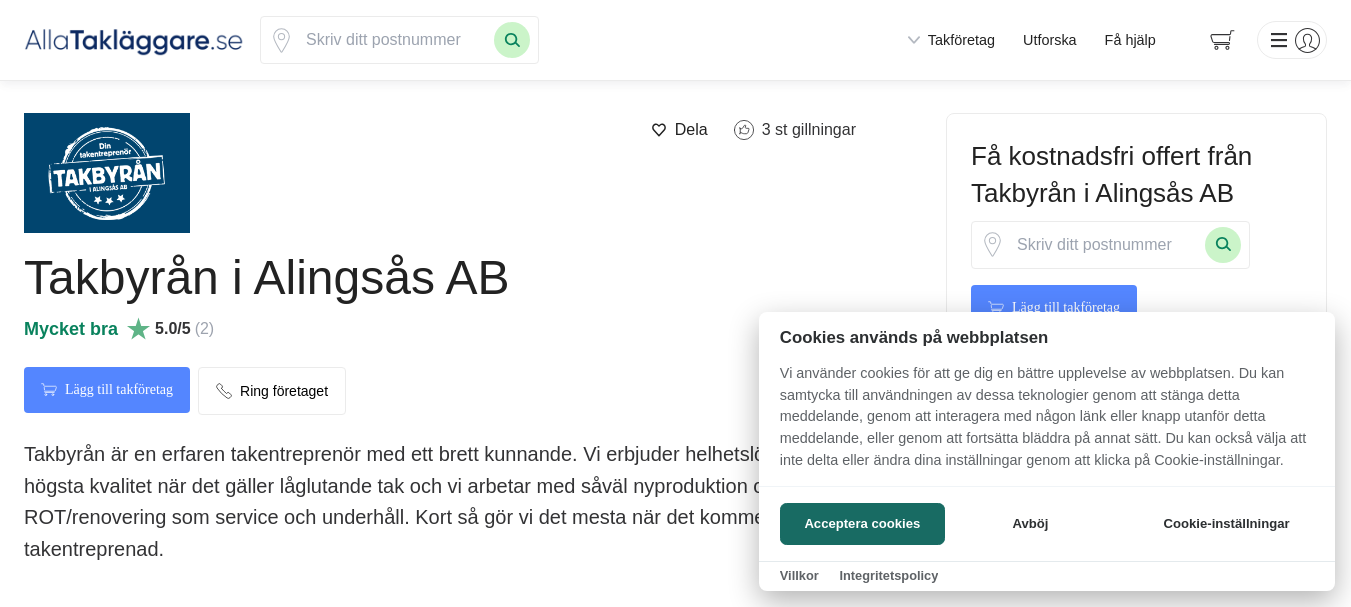 scroll, scrollTop: 0, scrollLeft: 0, axis: both 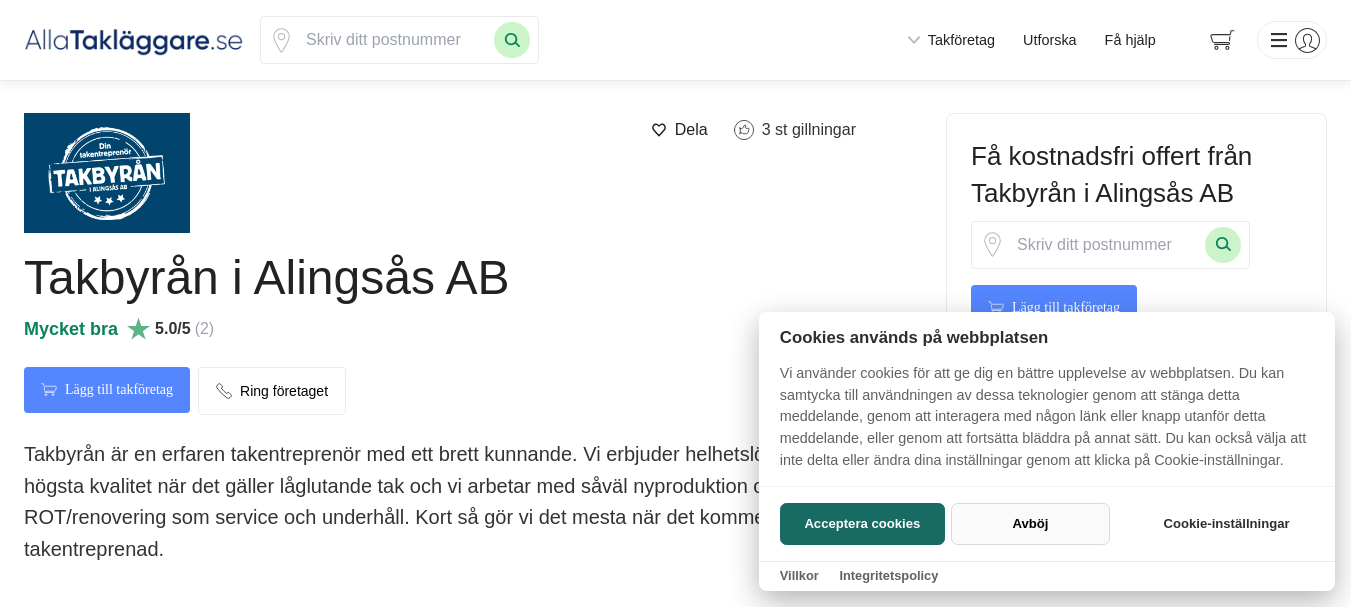 click on "Avböj" at bounding box center (1030, 524) 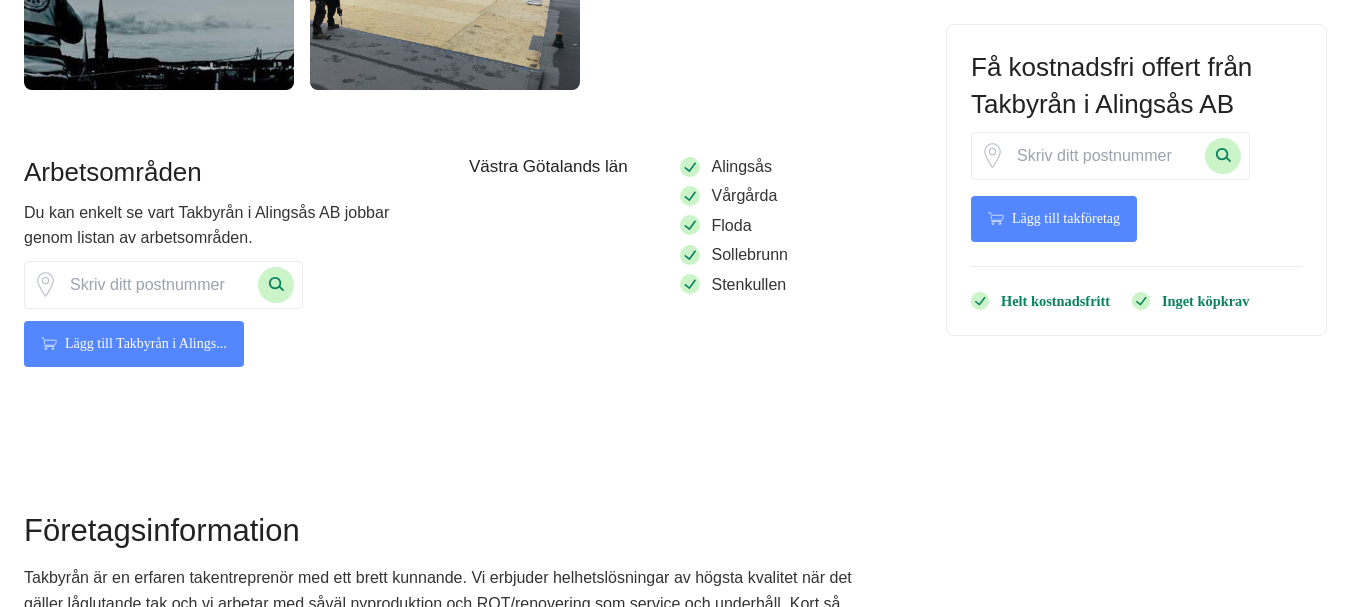 scroll, scrollTop: 1474, scrollLeft: 0, axis: vertical 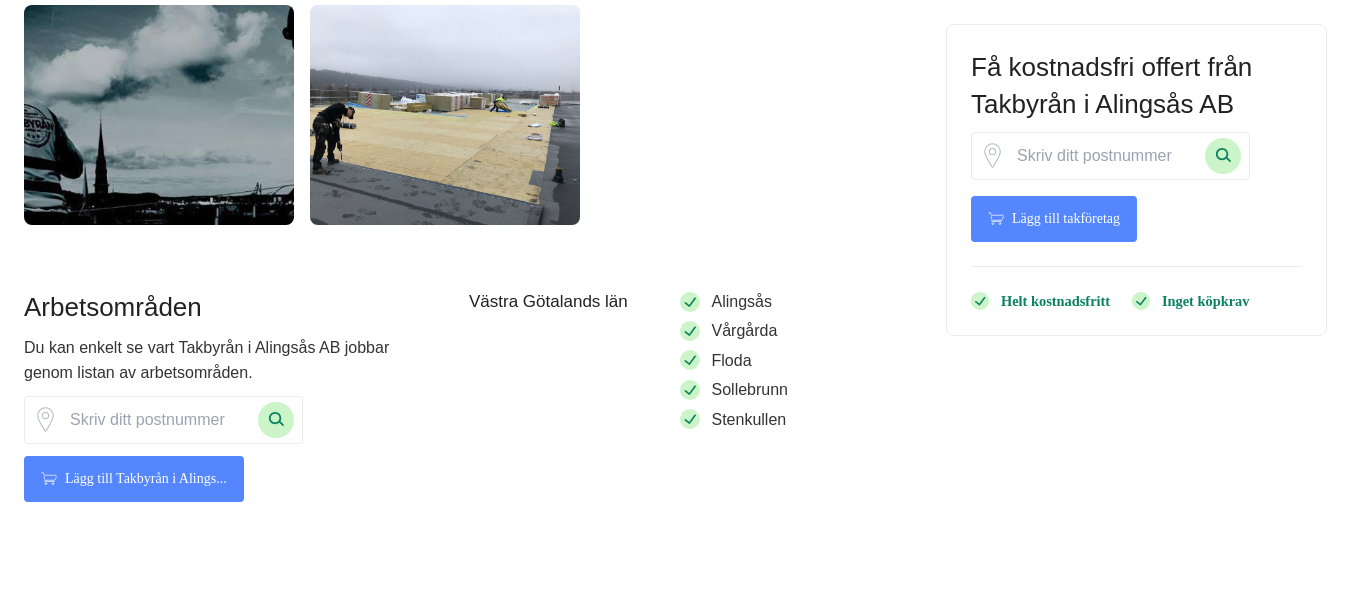 click on "Alingsås" at bounding box center [742, 301] 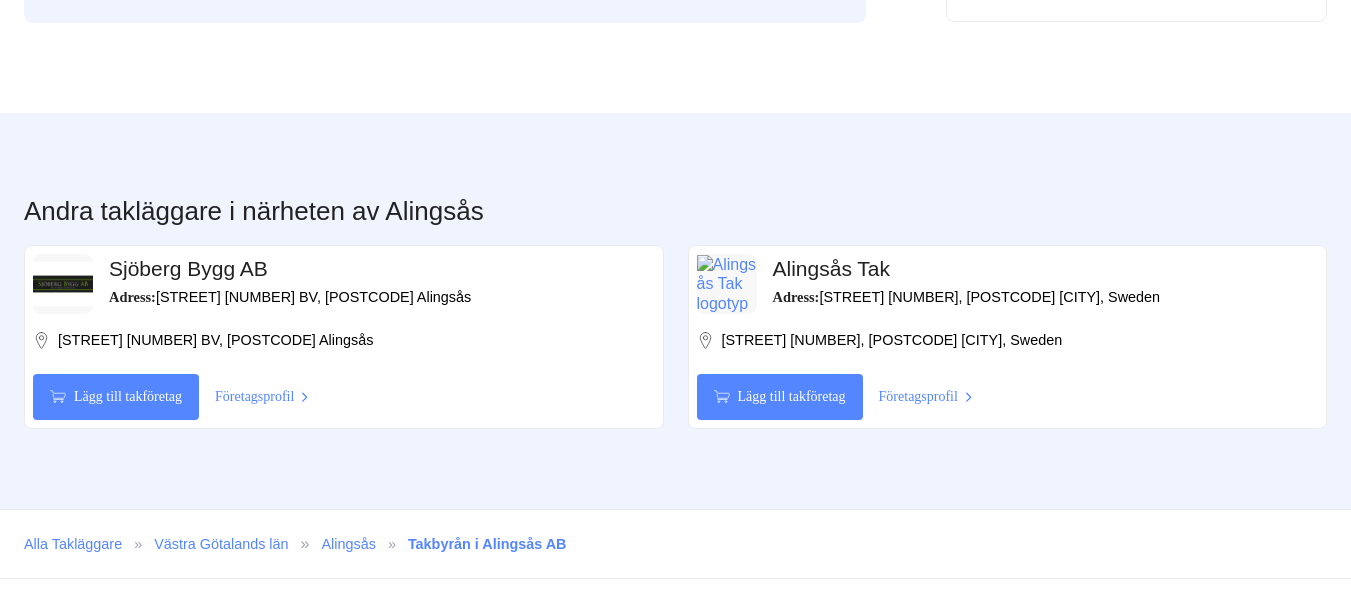 scroll, scrollTop: 2591, scrollLeft: 0, axis: vertical 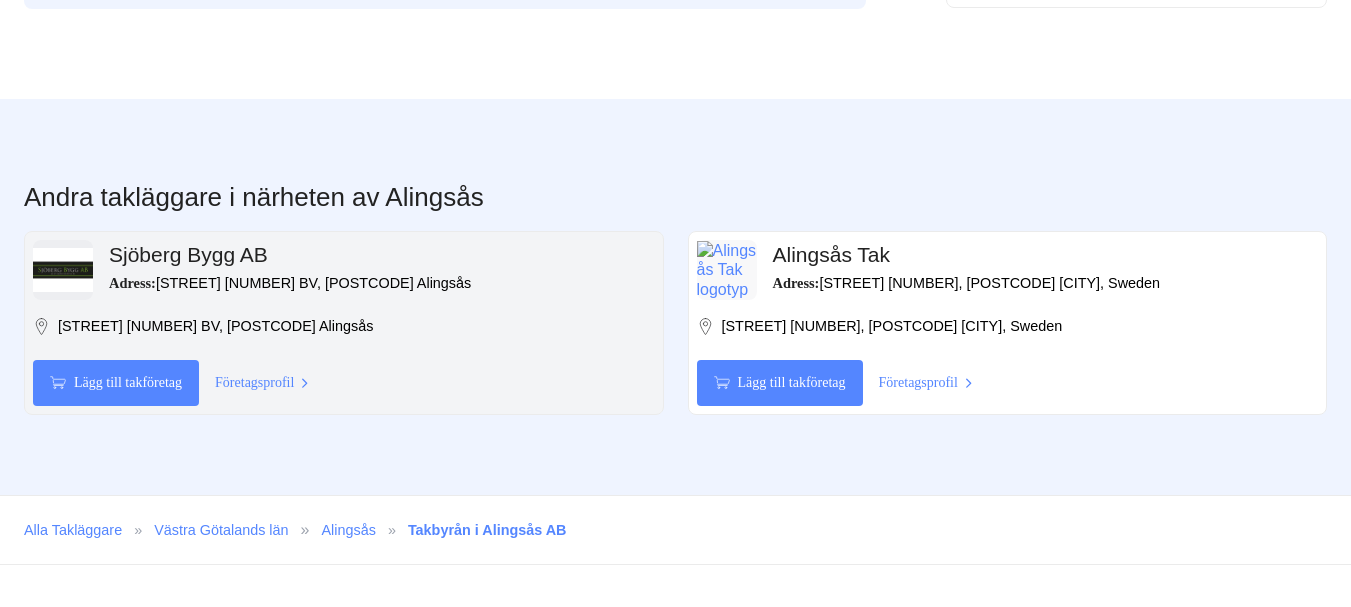 click on "Sjöberg Bygg AB" at bounding box center (188, 254) 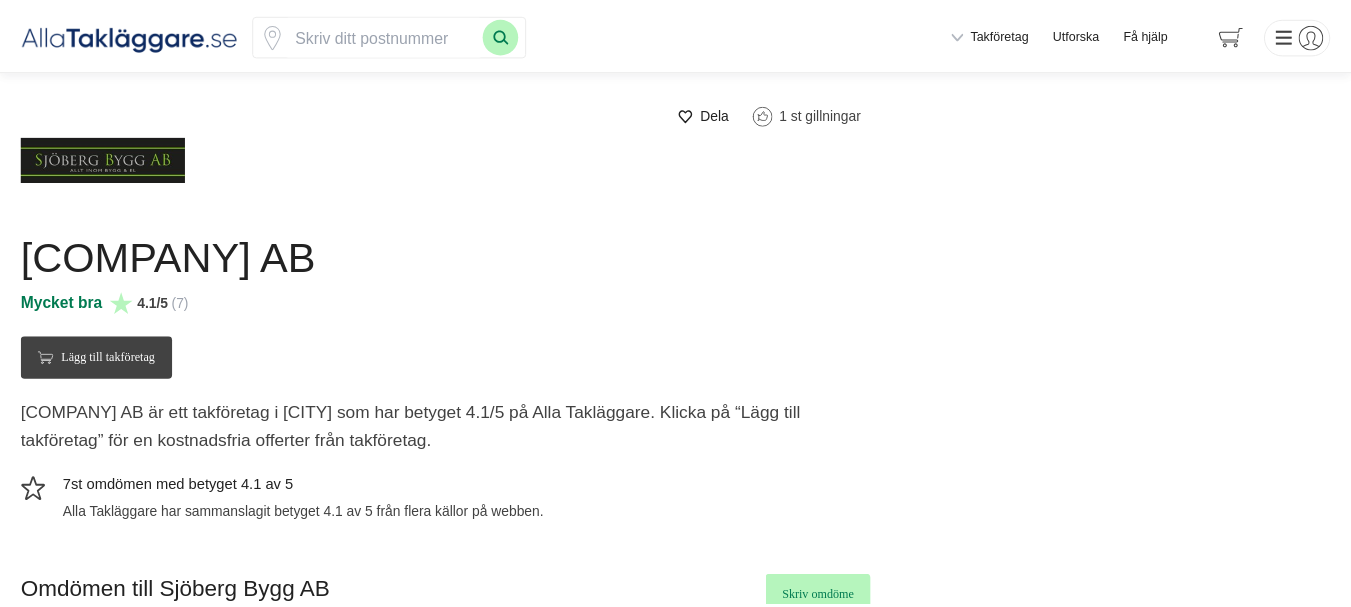 scroll, scrollTop: 0, scrollLeft: 0, axis: both 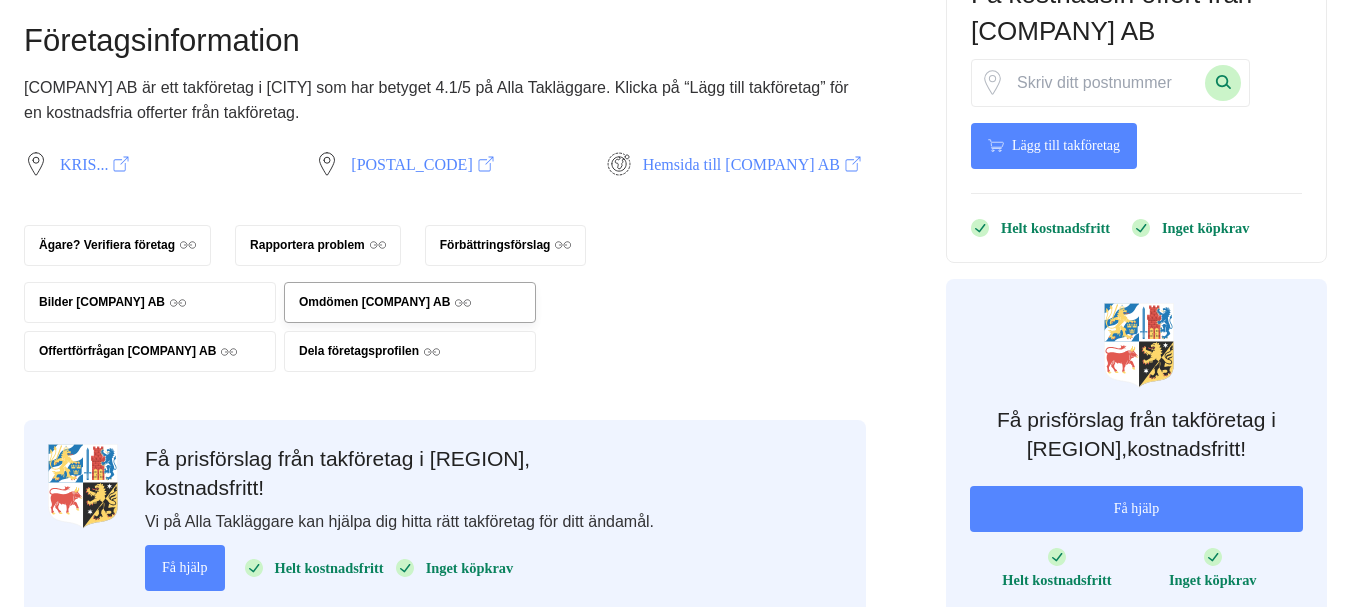 click on "Omdömen Sjöberg Bygg AB" at bounding box center (385, 302) 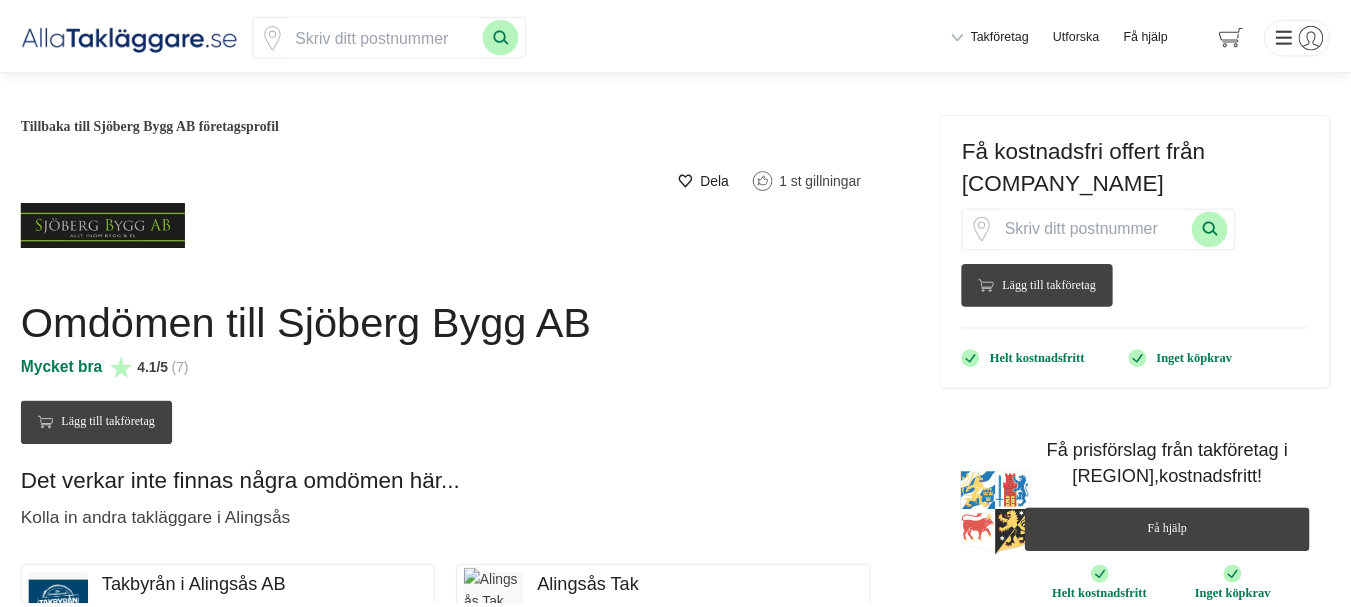 scroll, scrollTop: 0, scrollLeft: 0, axis: both 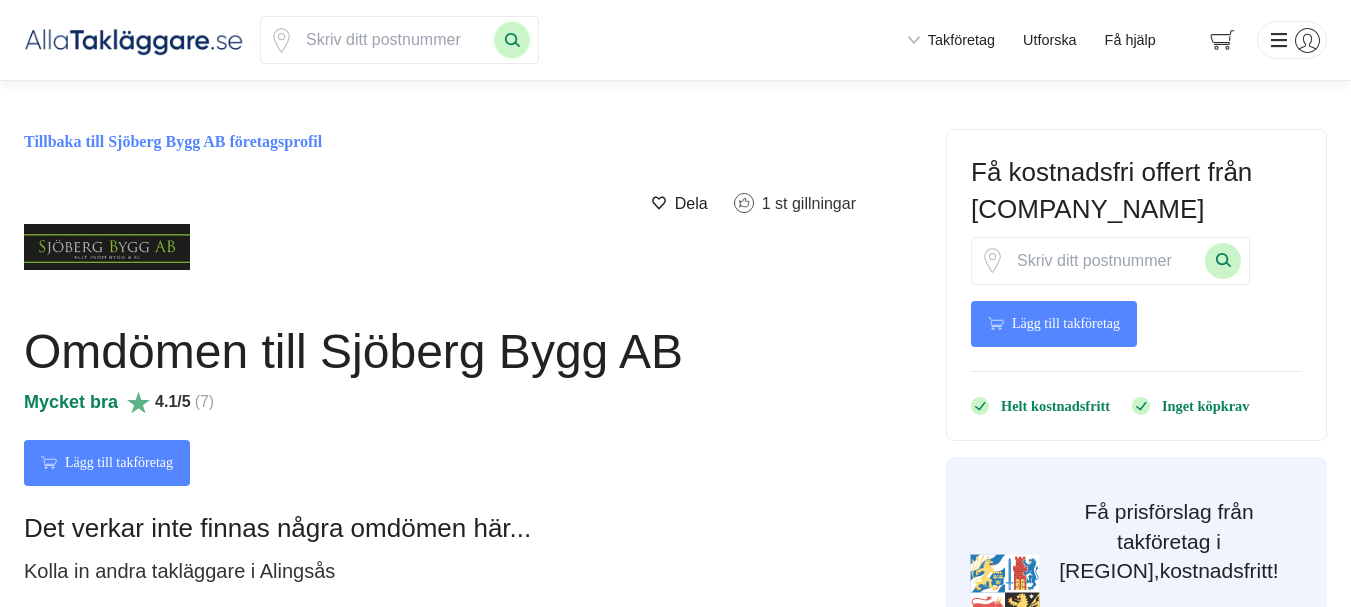 click on "Tillbaka till Sjöberg Bygg AB företagsprofil" at bounding box center (173, 141) 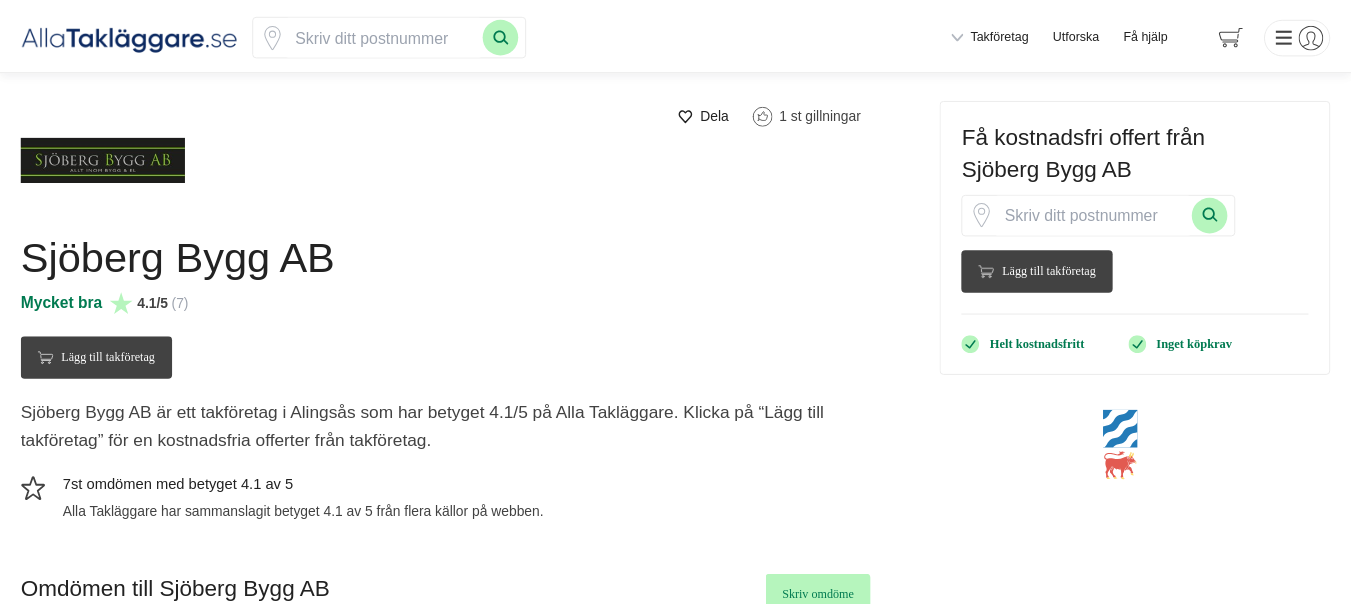 scroll, scrollTop: 0, scrollLeft: 0, axis: both 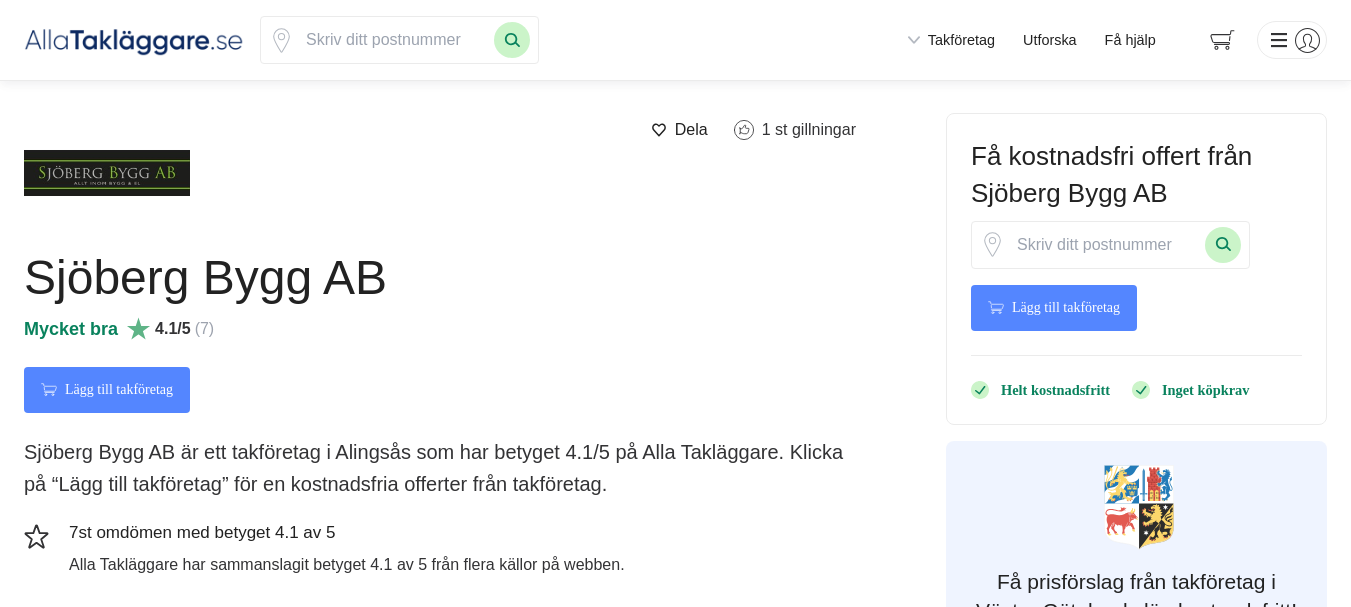 click at bounding box center [134, 39] 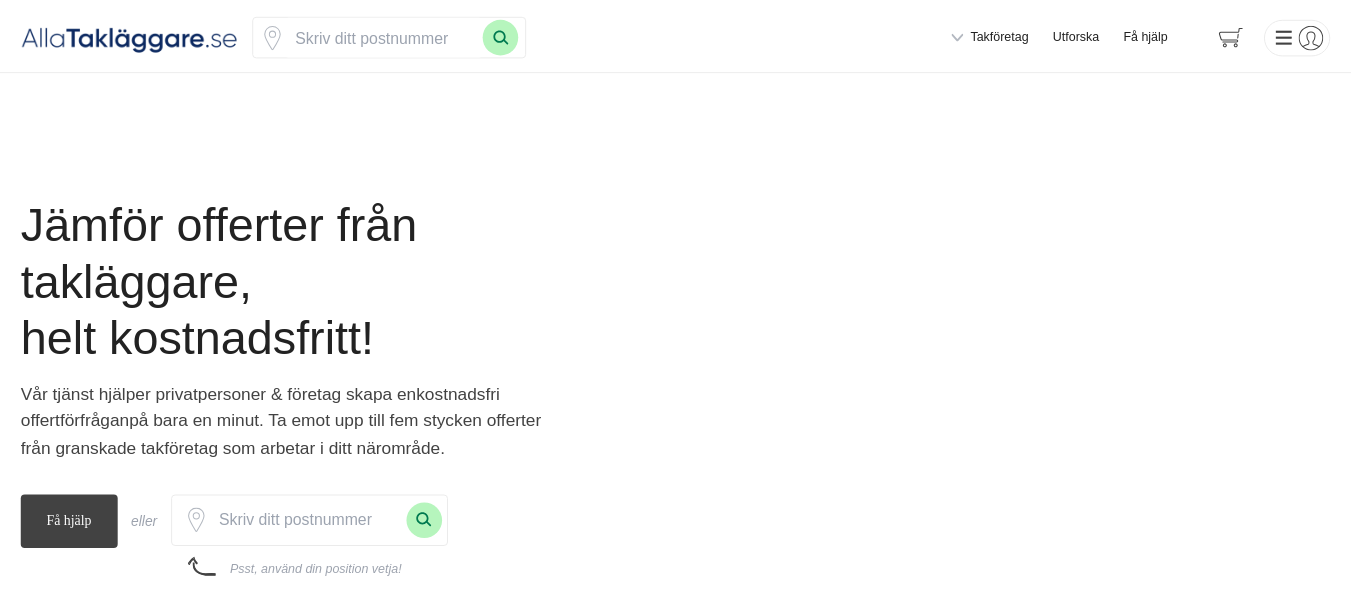 scroll, scrollTop: 0, scrollLeft: 0, axis: both 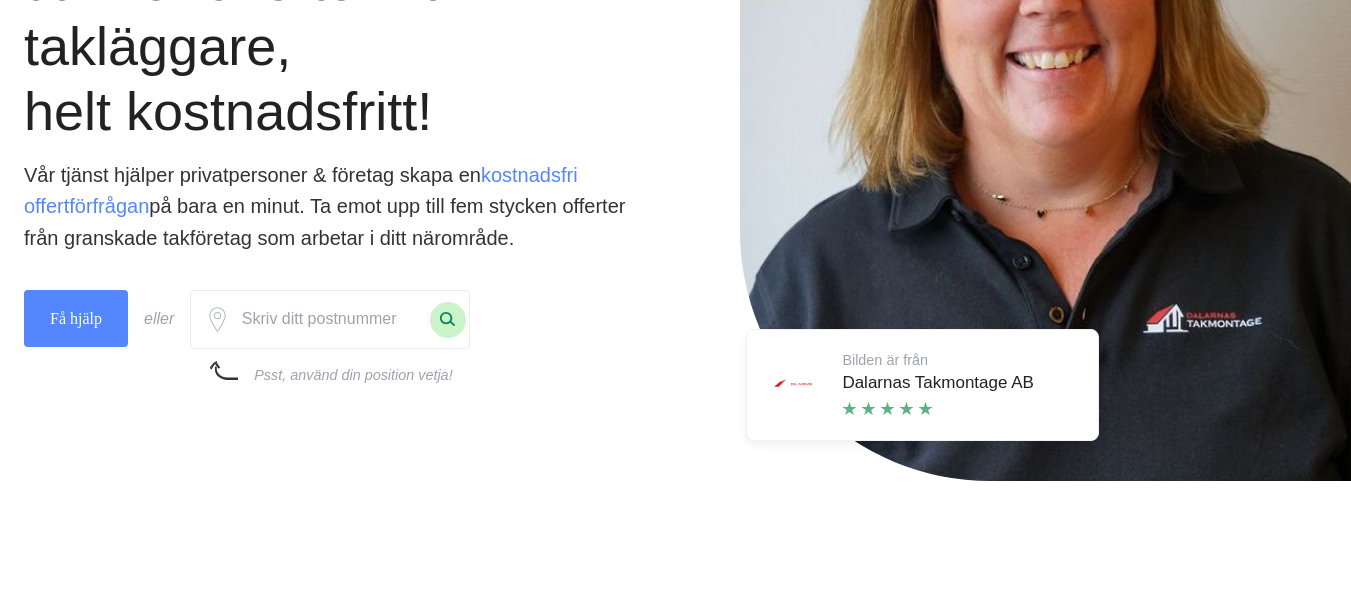 click on "kostnadsfri offertförfrågan" at bounding box center [301, 191] 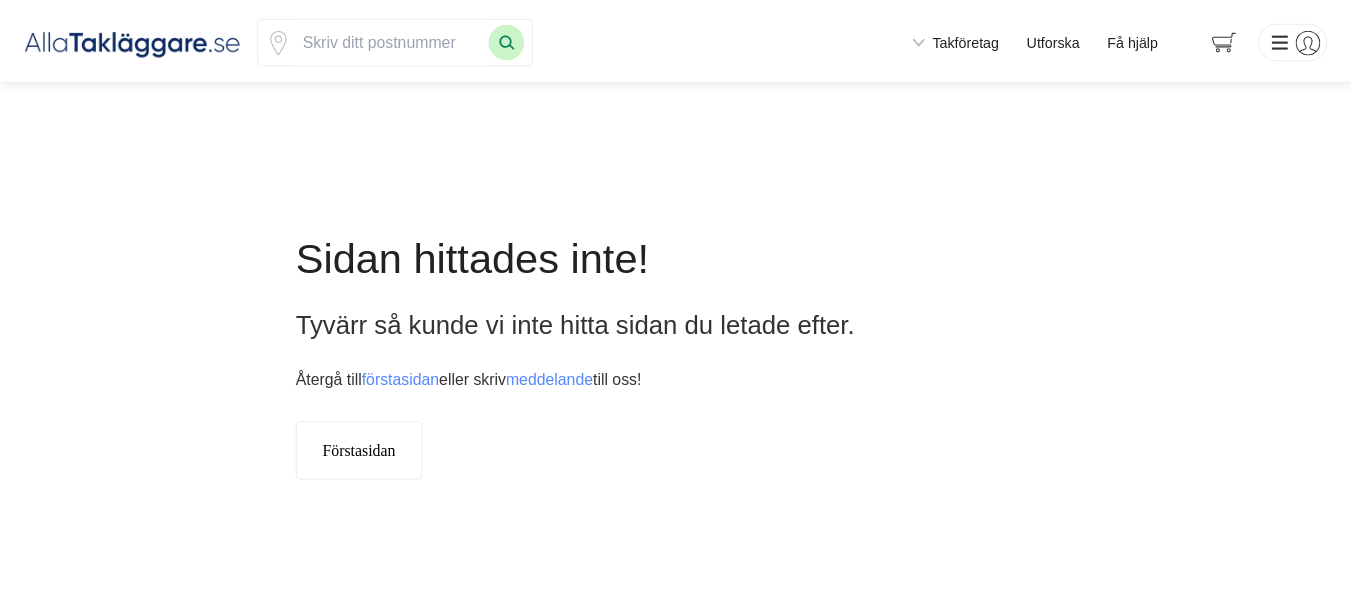 scroll, scrollTop: 0, scrollLeft: 0, axis: both 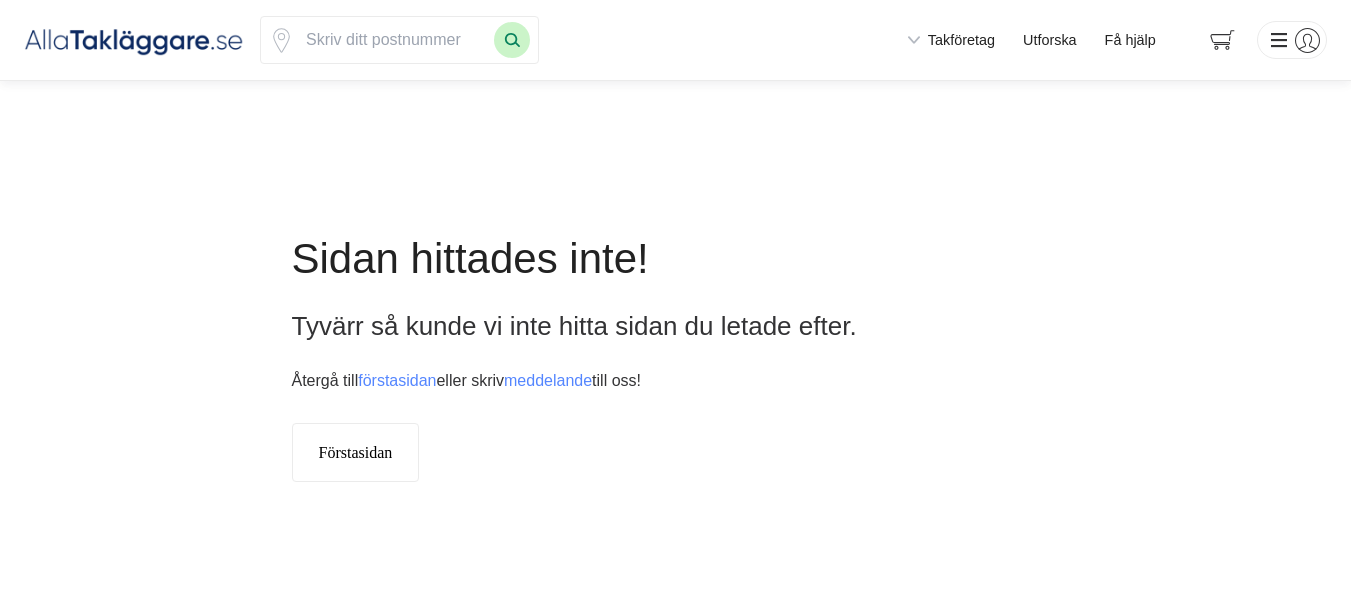 click on "förstasidan" at bounding box center (397, 380) 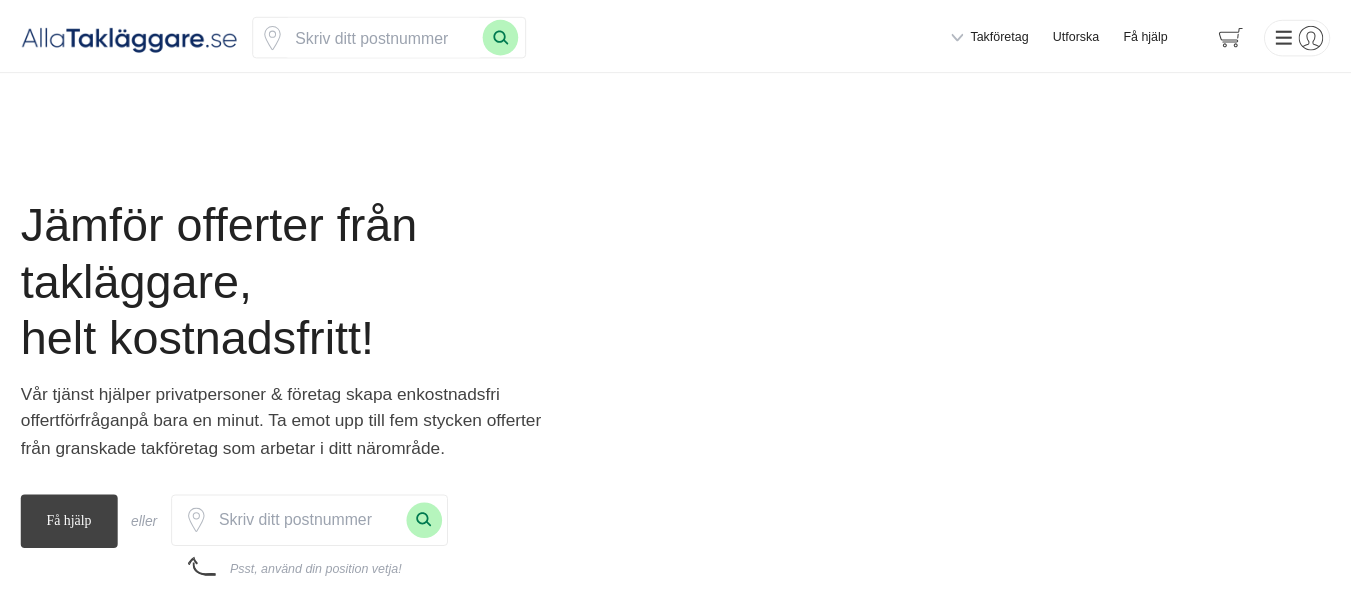 scroll, scrollTop: 0, scrollLeft: 0, axis: both 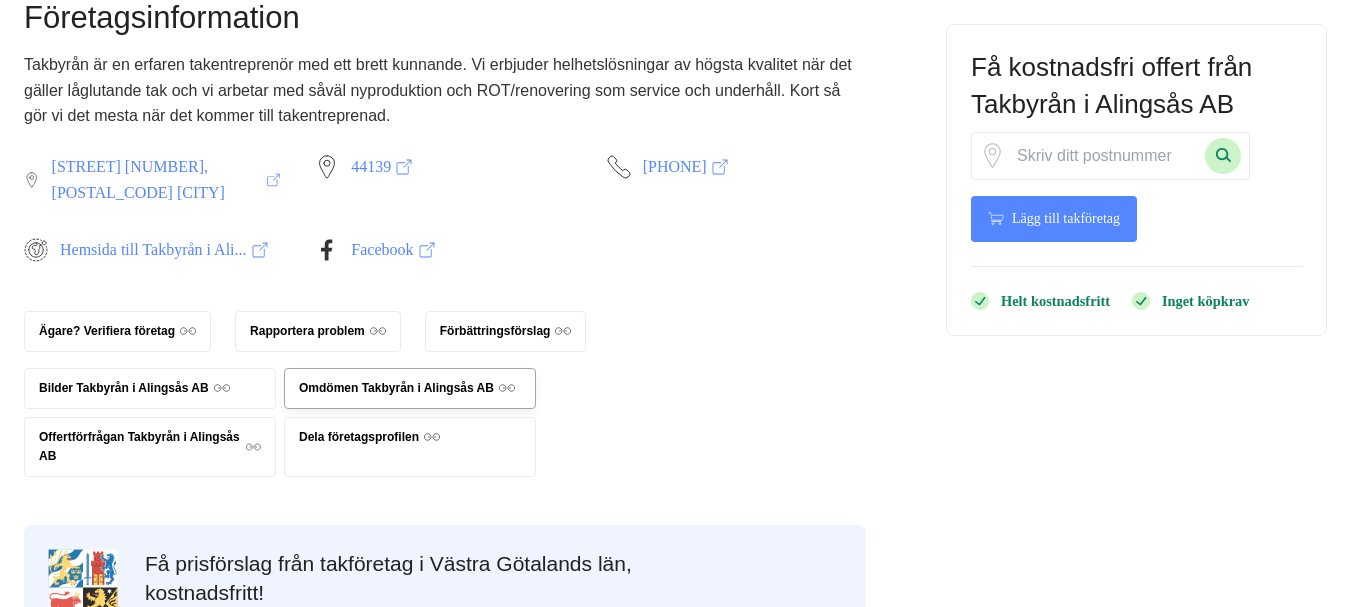 click on "Omdömen Takbyrån i Alingsås AB" at bounding box center [407, 388] 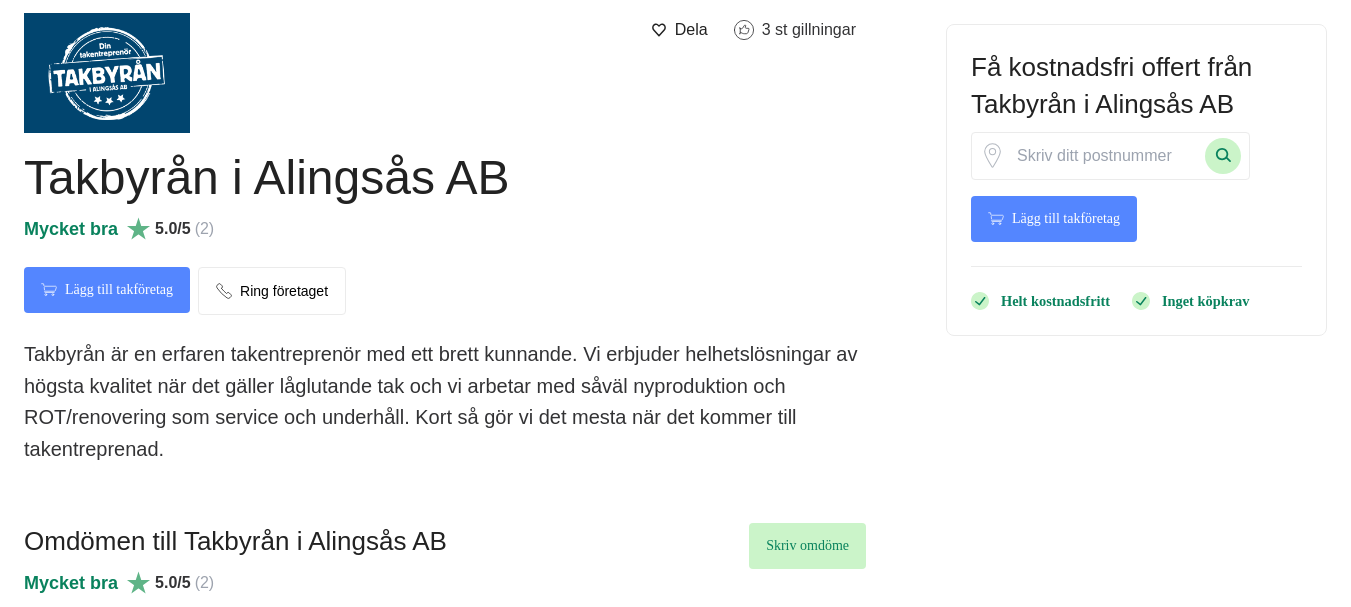 scroll, scrollTop: 0, scrollLeft: 0, axis: both 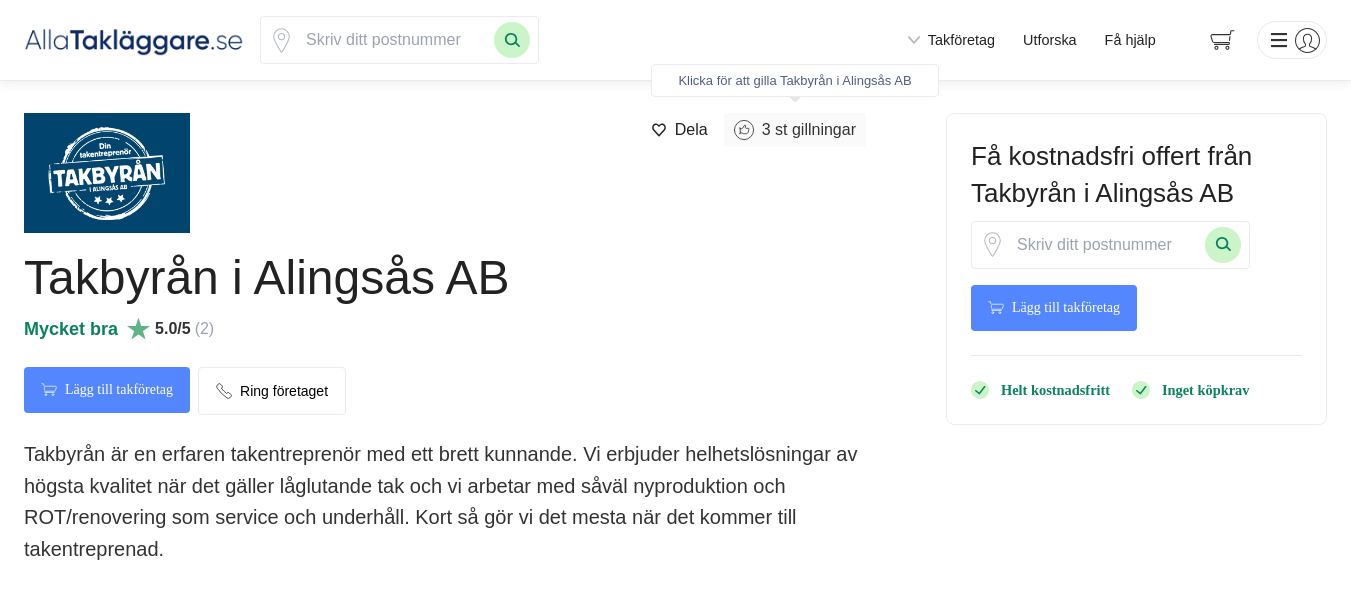 click on "st gillningar" at bounding box center (815, 129) 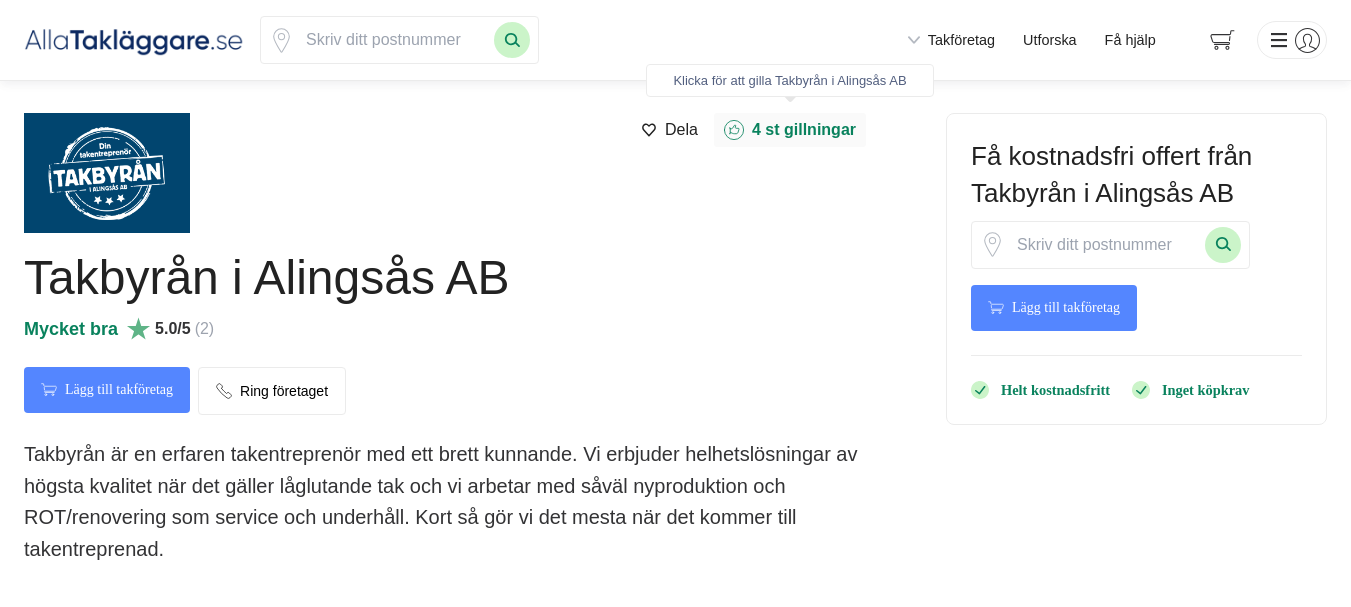 click on "st gillningar" at bounding box center [810, 129] 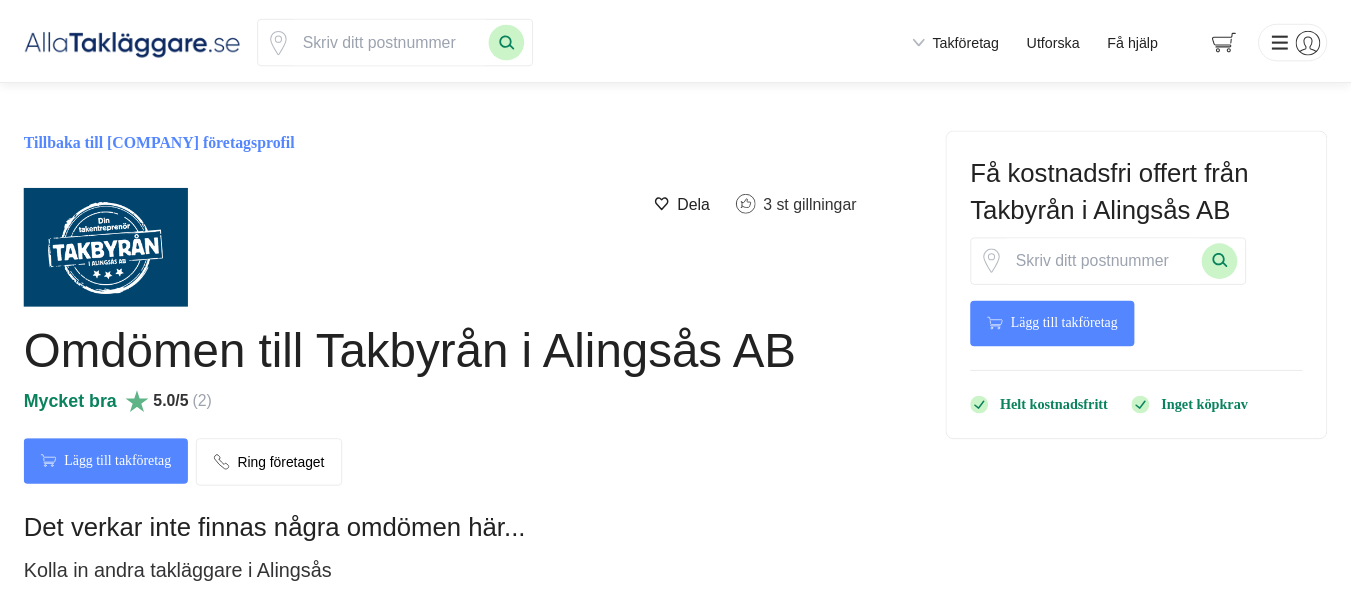 scroll, scrollTop: 0, scrollLeft: 0, axis: both 